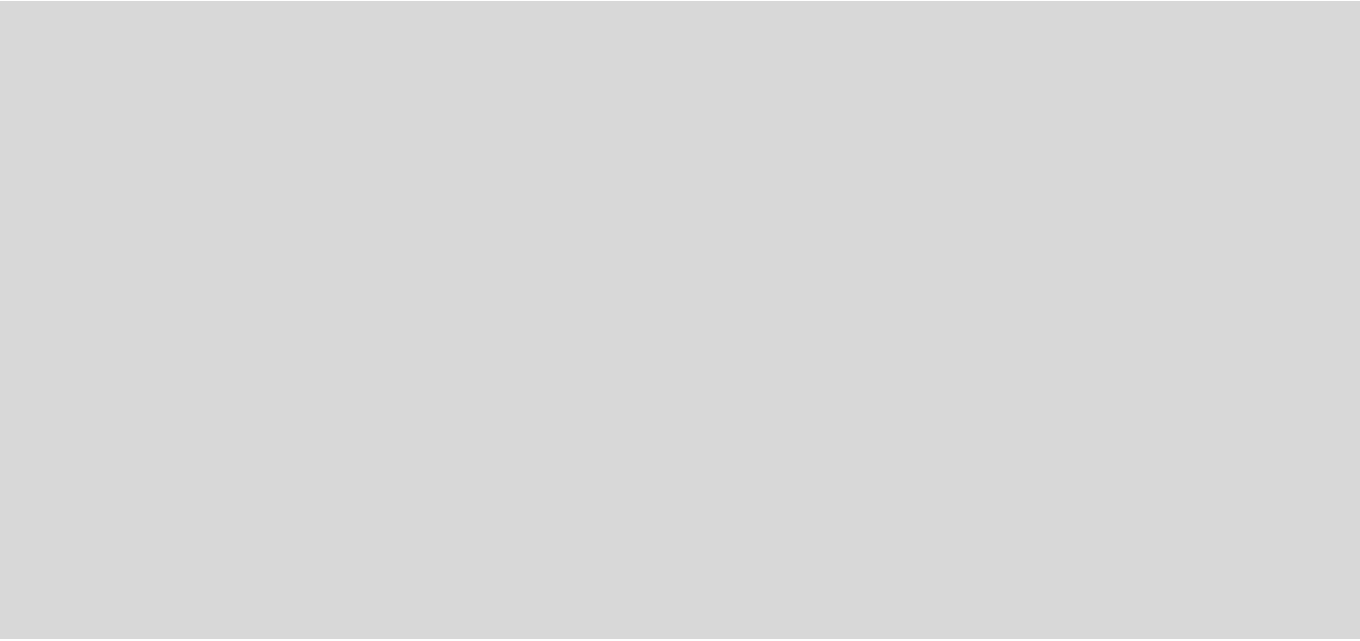 scroll, scrollTop: 0, scrollLeft: 0, axis: both 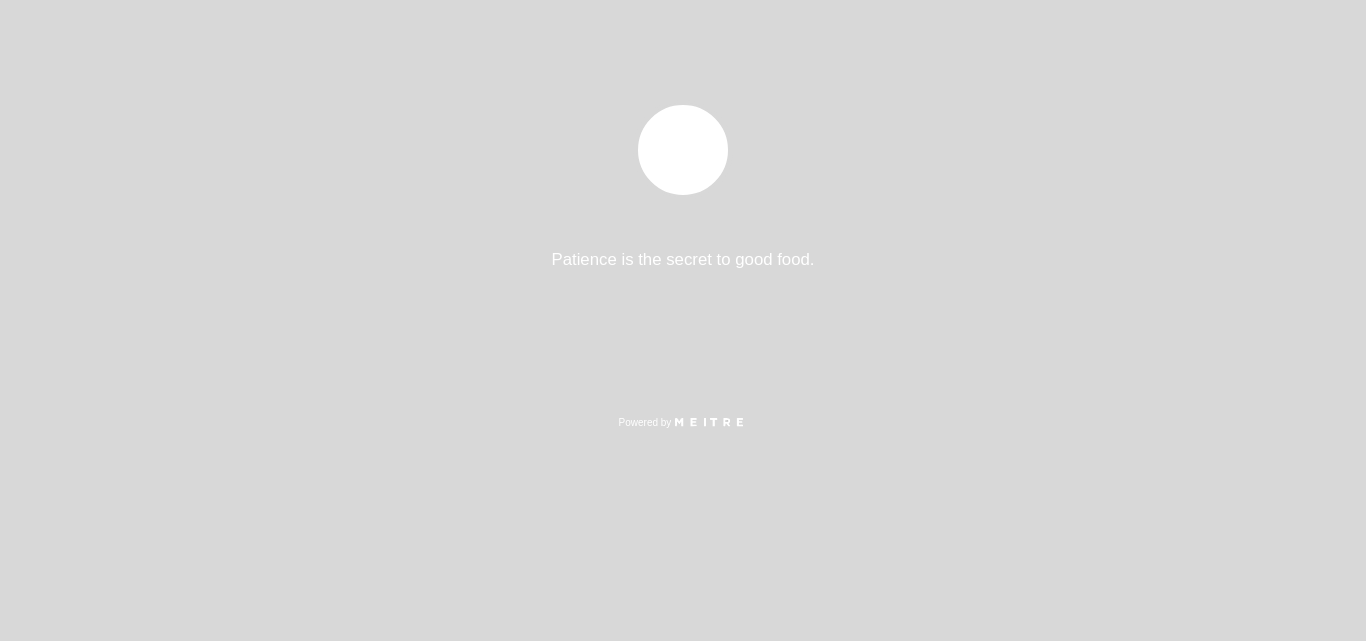 select on "es" 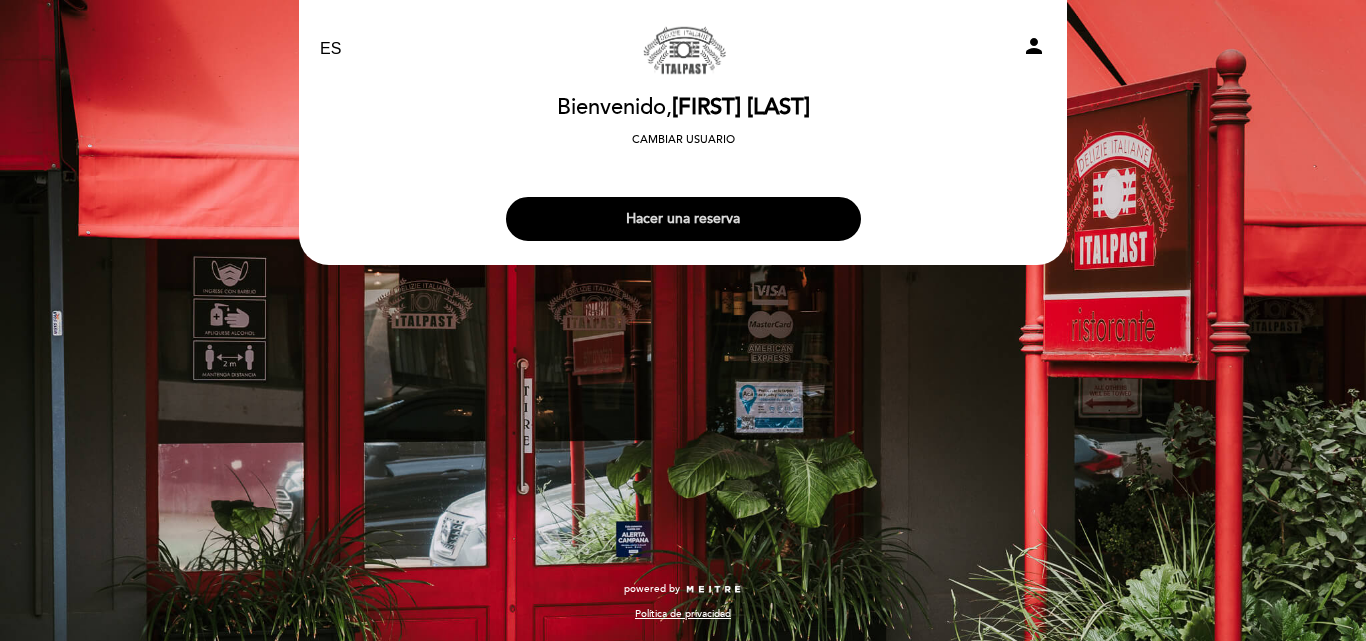 click on "Hacer una reserva" at bounding box center [683, 219] 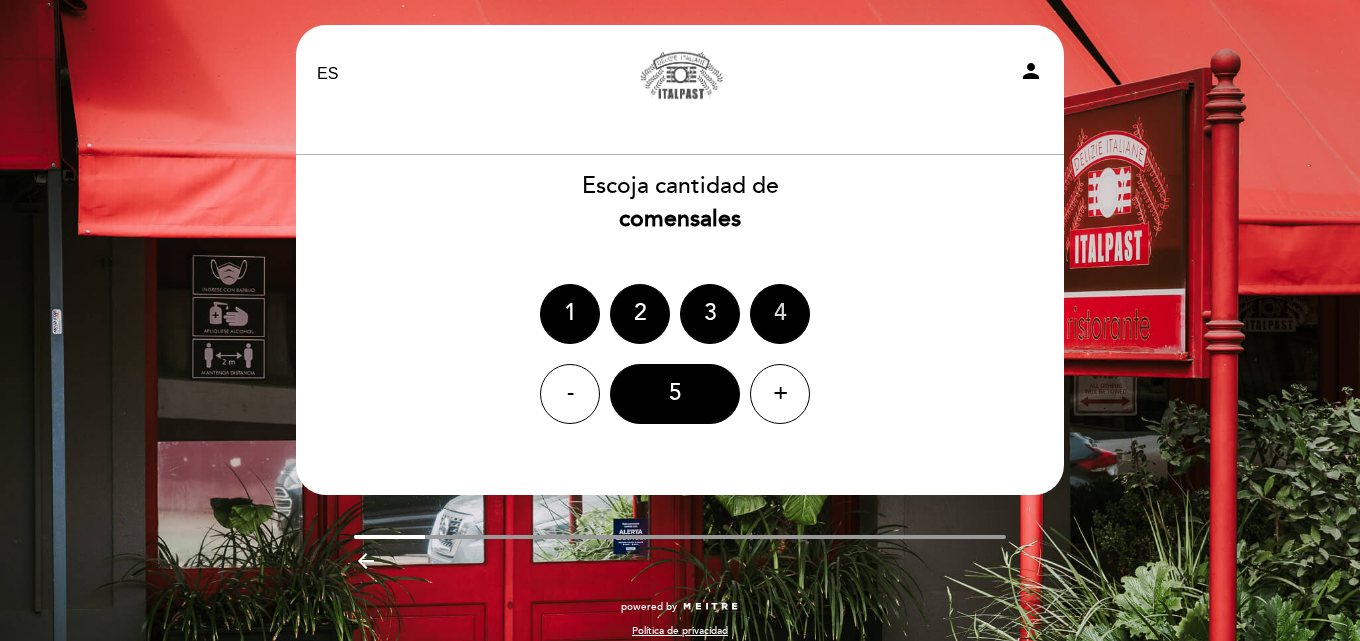 click on "4" at bounding box center (780, 314) 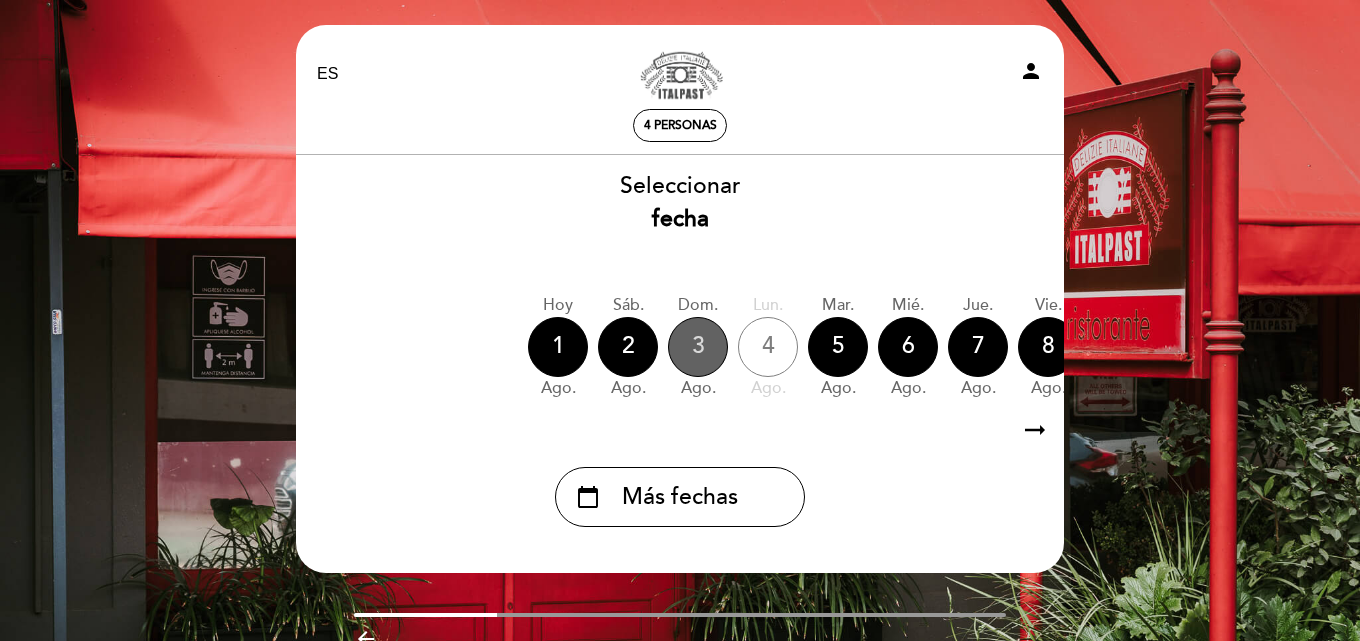 click on "3" at bounding box center [698, 347] 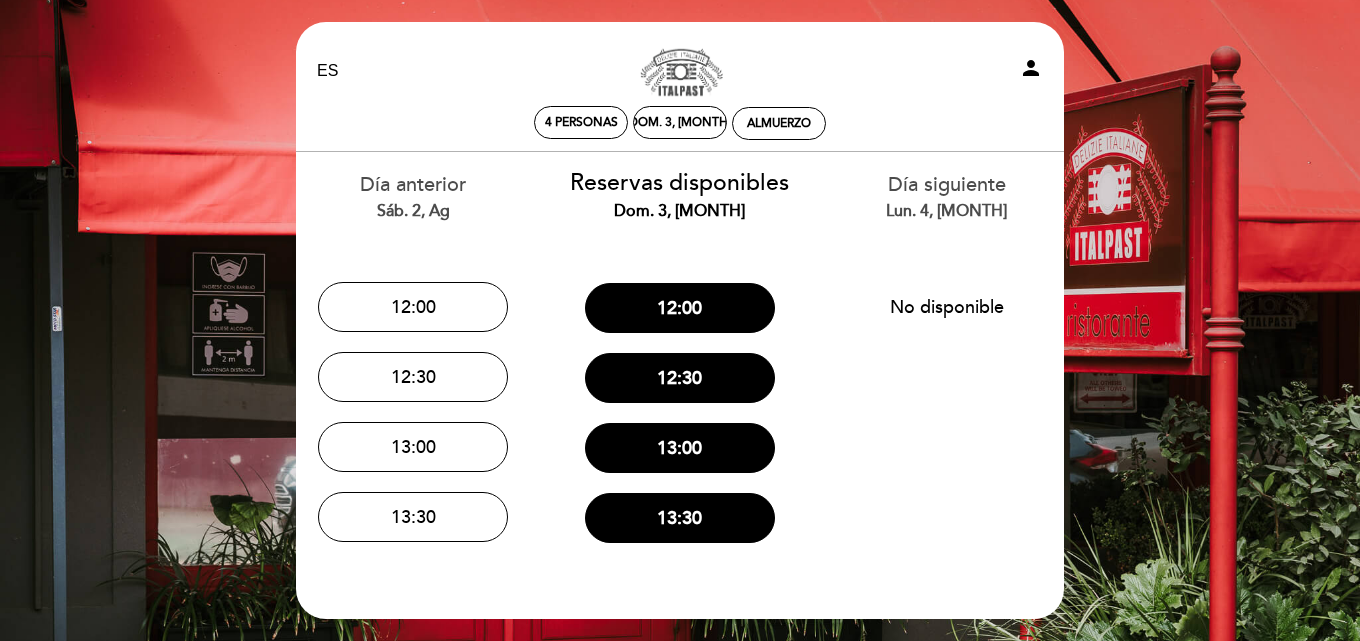 scroll, scrollTop: 0, scrollLeft: 0, axis: both 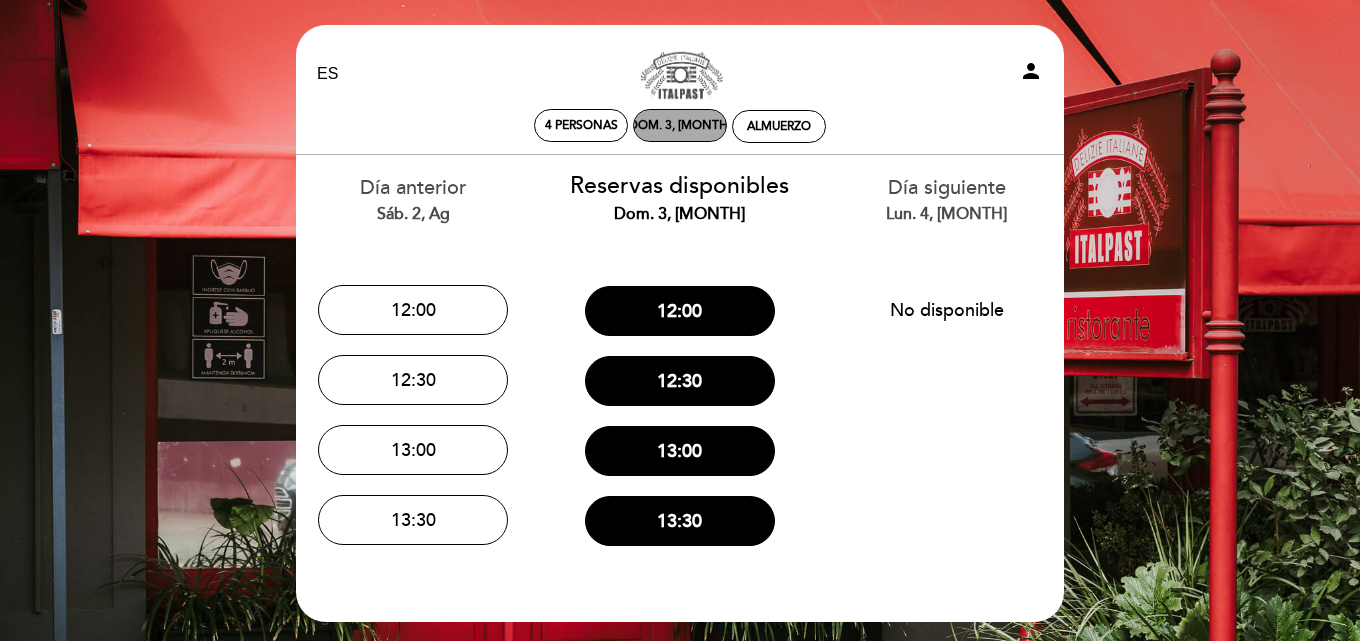 click on "dom.
3,
[MONTH]" at bounding box center (680, 125) 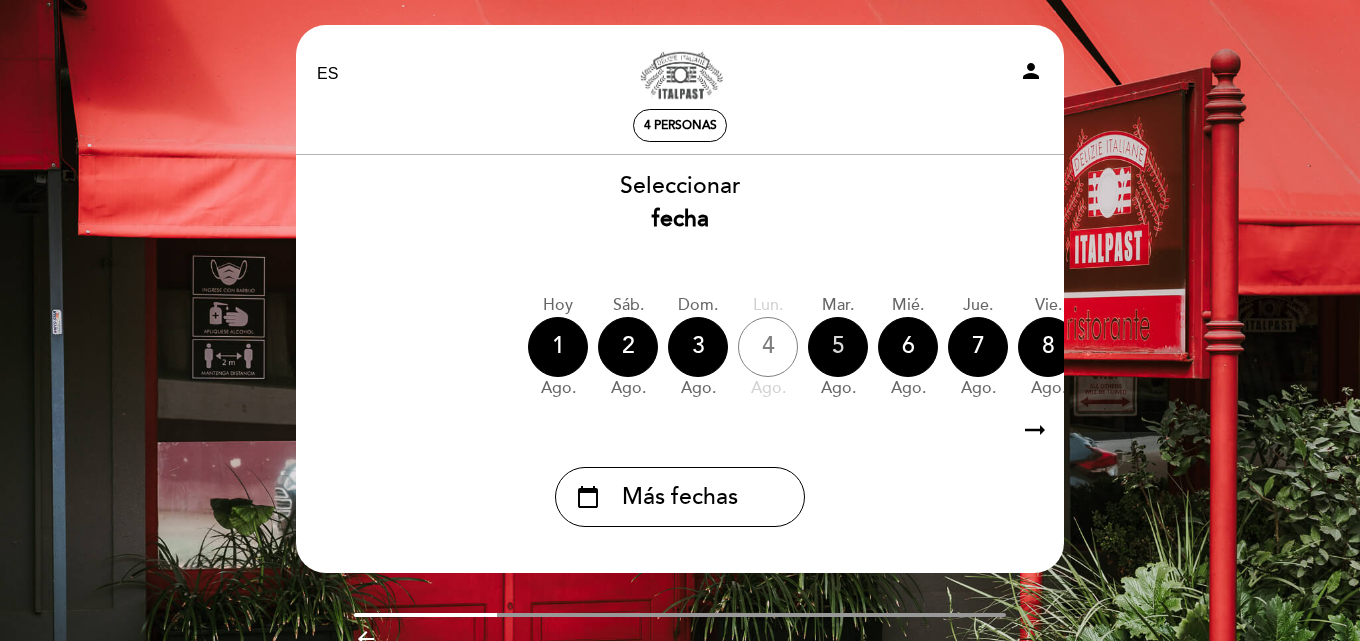 click on "5" at bounding box center (838, 347) 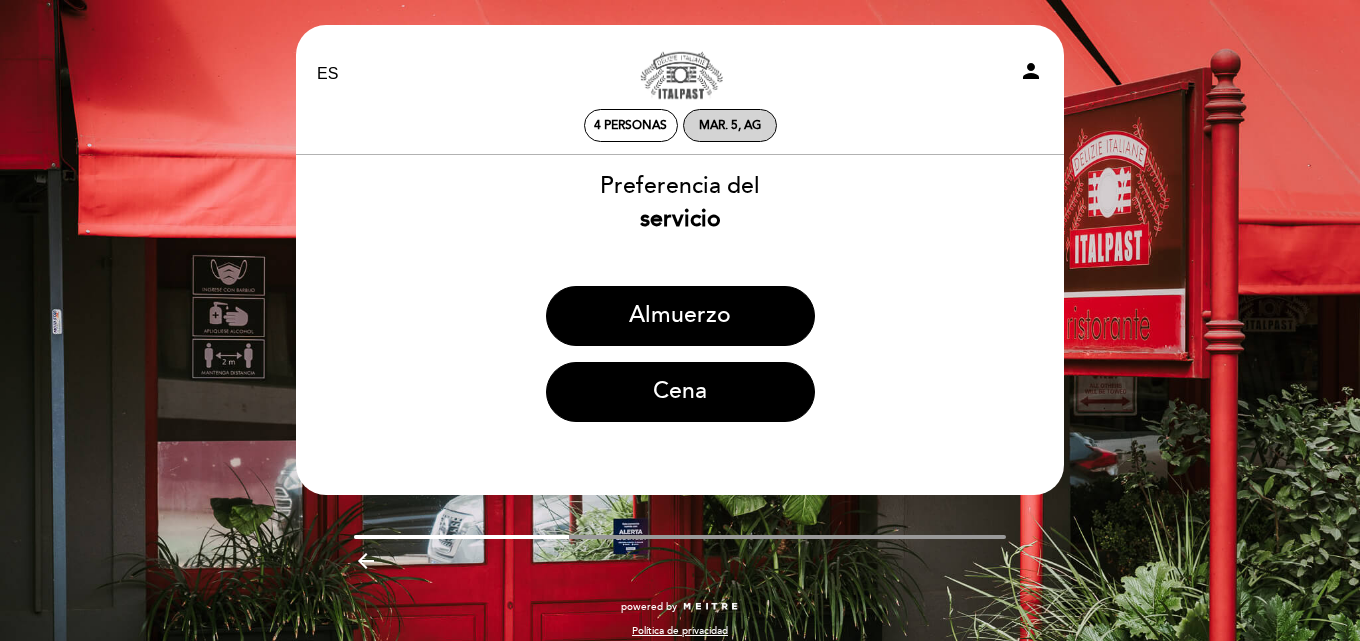 click on "mar.
5,
ag" at bounding box center (730, 125) 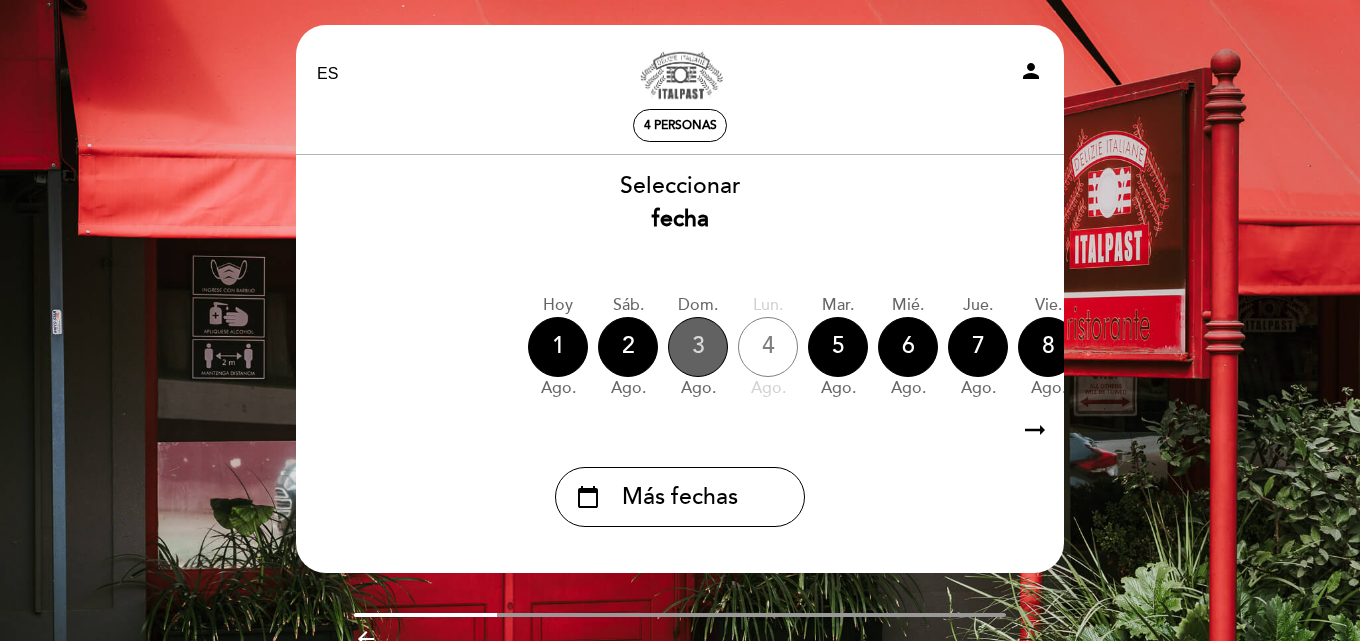 click on "3" at bounding box center (698, 347) 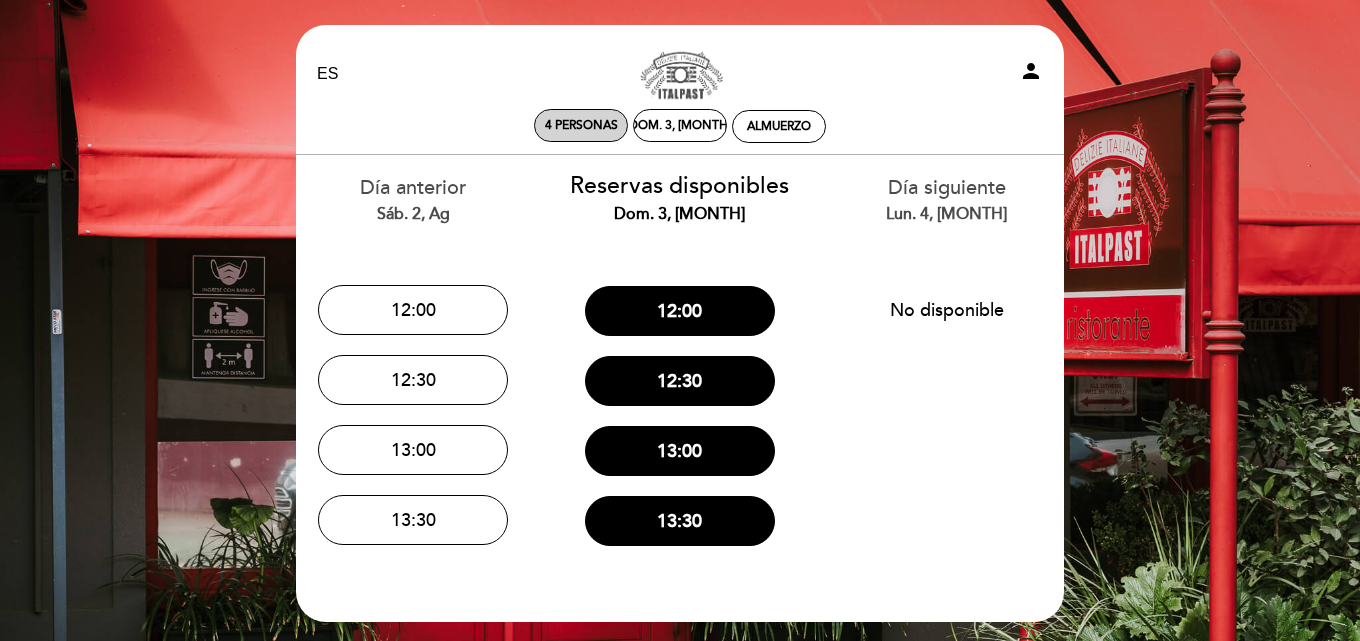click on "4 personas" at bounding box center (581, 125) 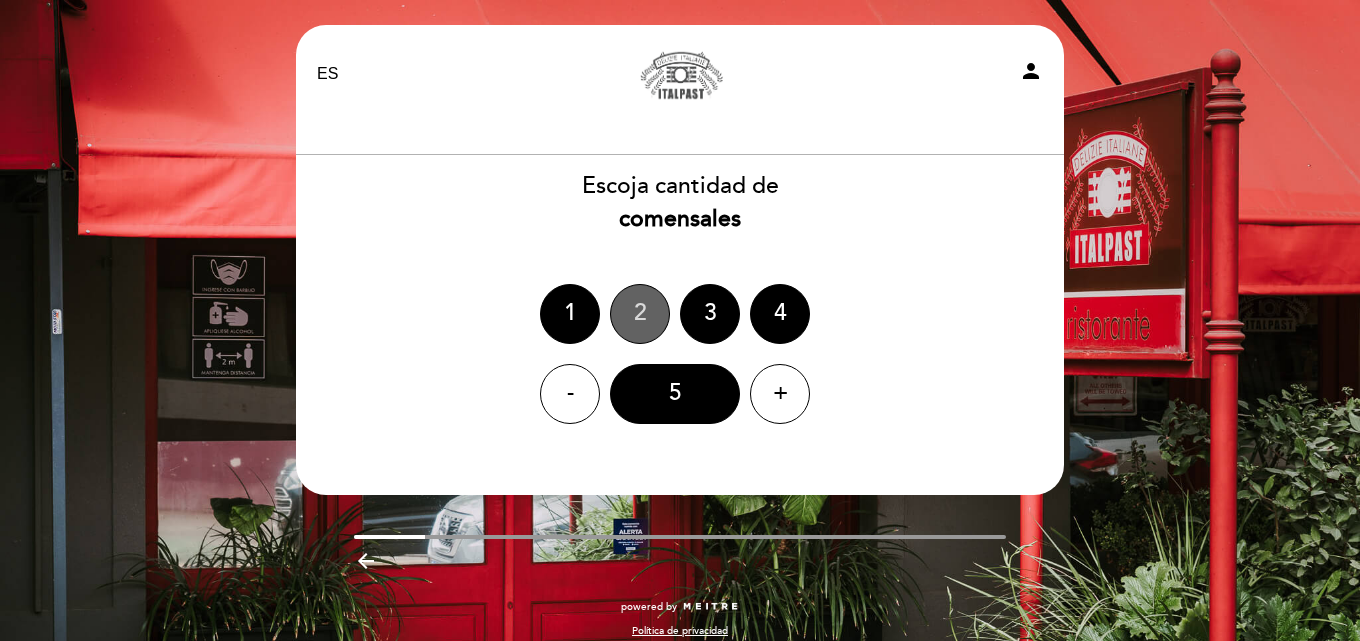 click on "2" at bounding box center (640, 314) 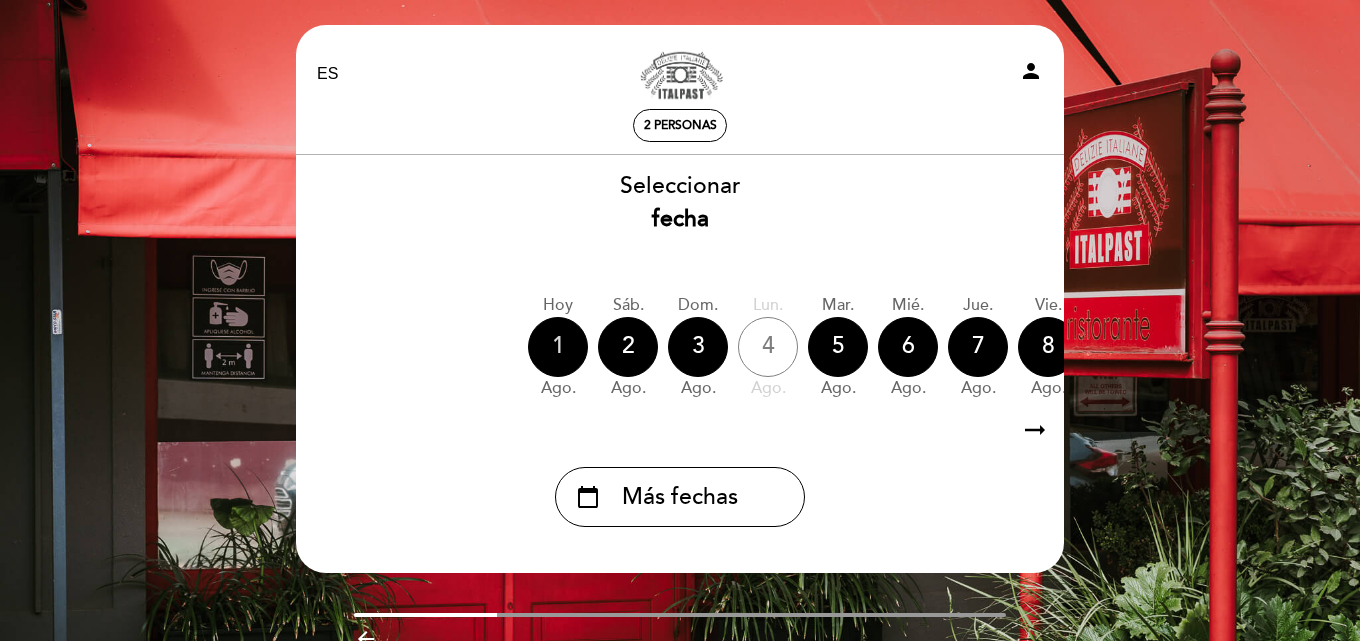 click on "1" at bounding box center (558, 347) 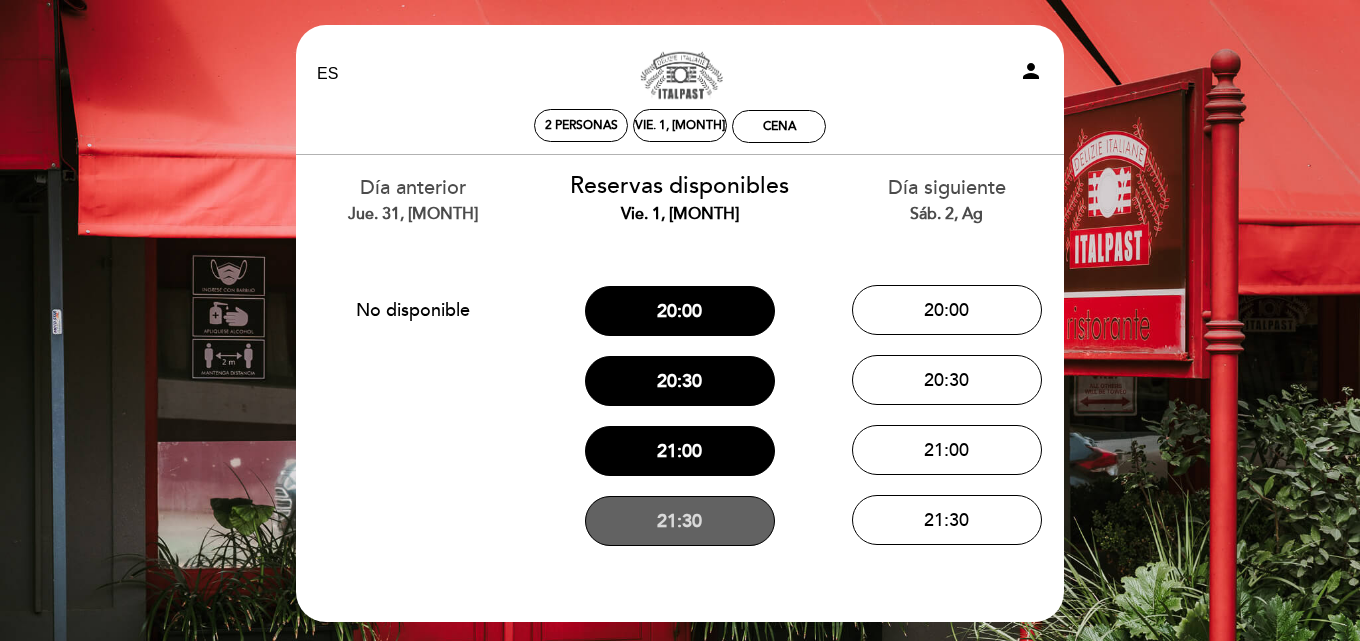 click on "21:30" at bounding box center [680, 521] 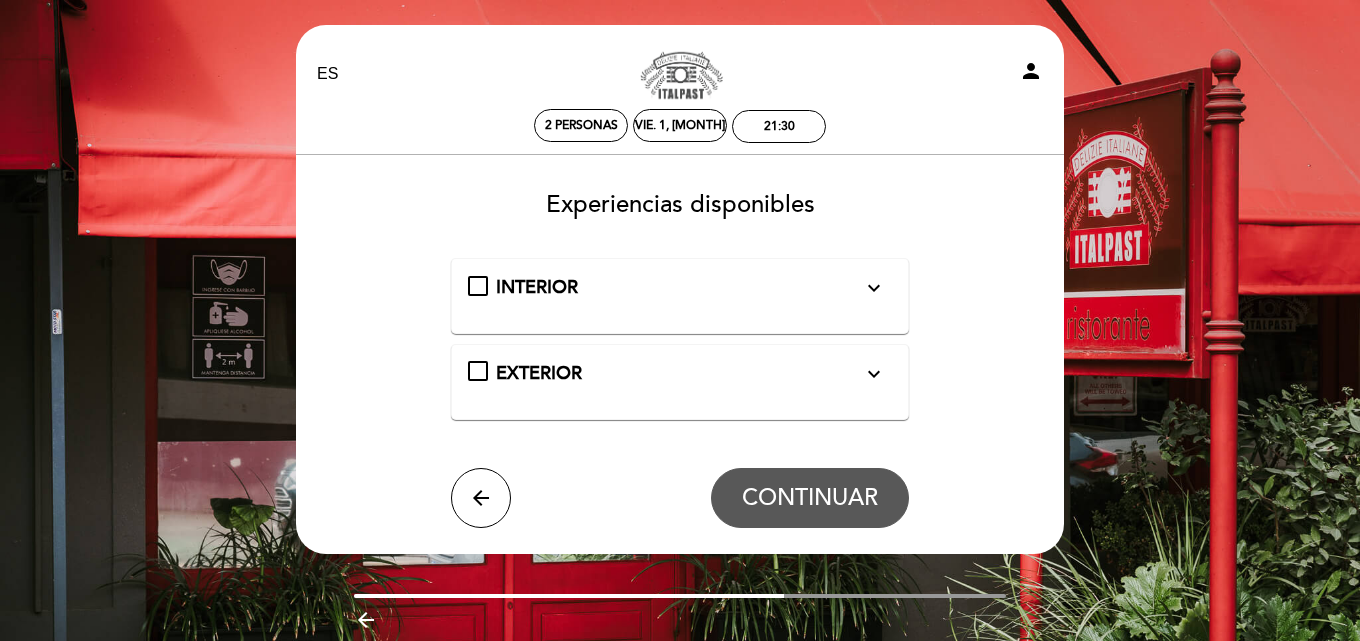 drag, startPoint x: 545, startPoint y: 287, endPoint x: 631, endPoint y: 297, distance: 86.579445 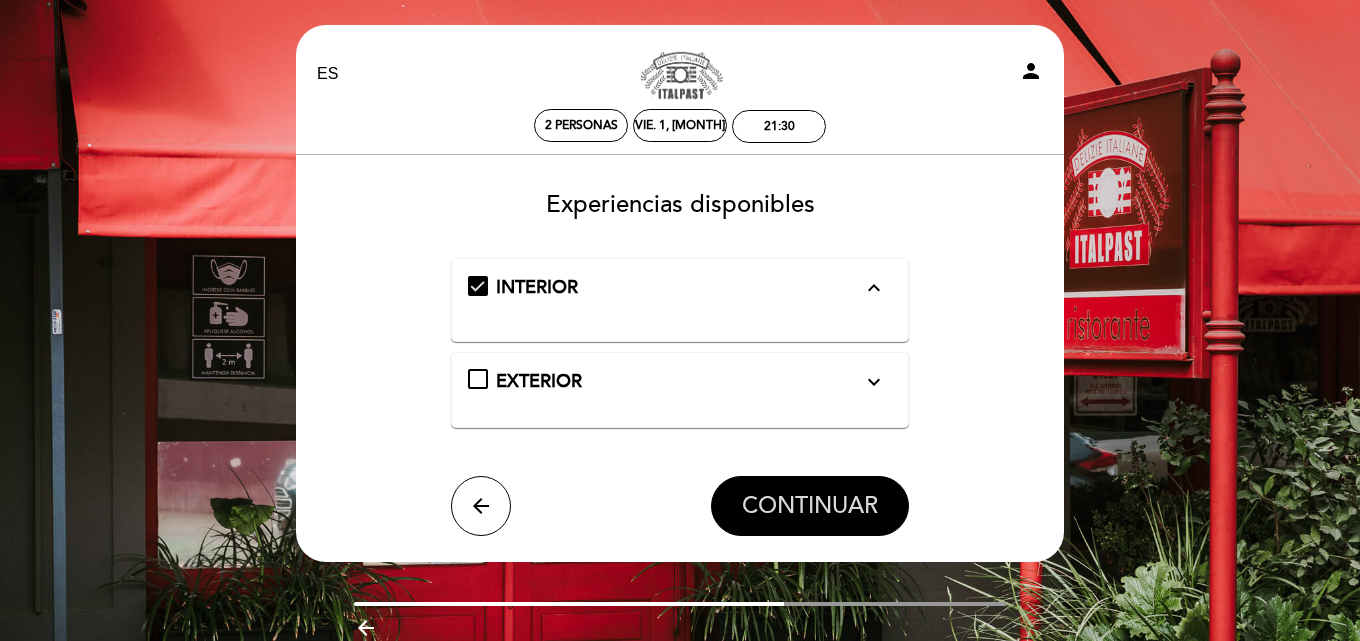 drag, startPoint x: 812, startPoint y: 515, endPoint x: 826, endPoint y: 516, distance: 14.035668 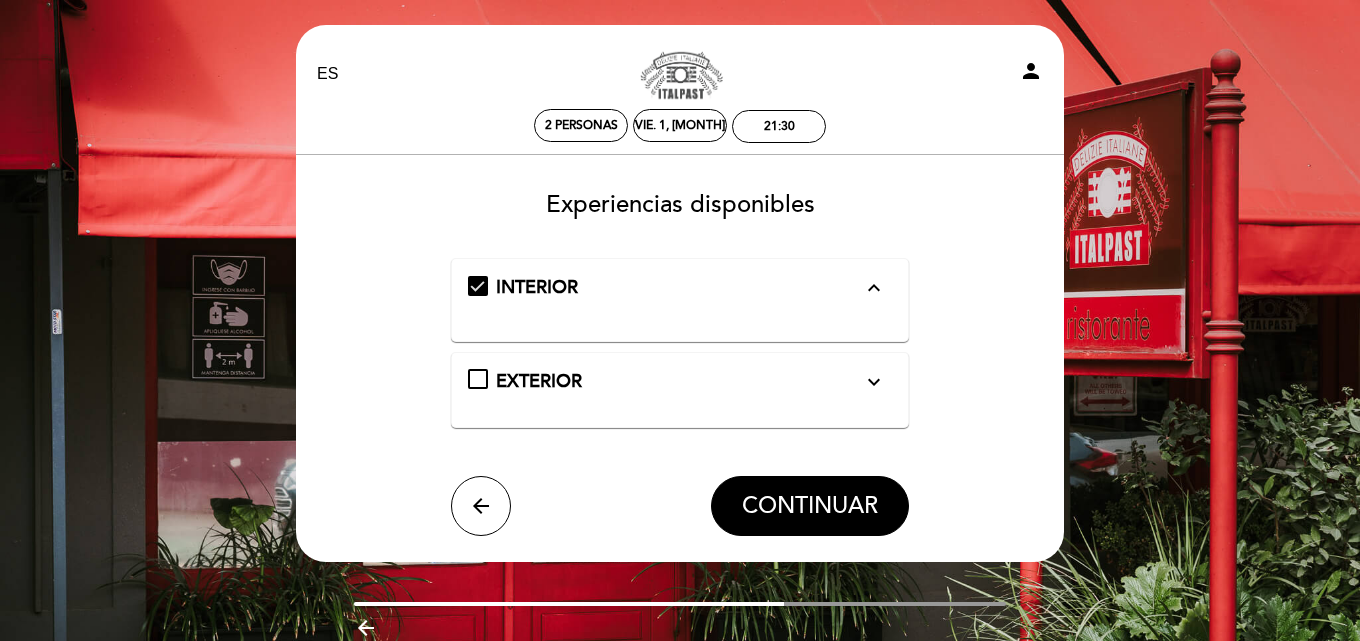 click on "CONTINUAR" at bounding box center [810, 506] 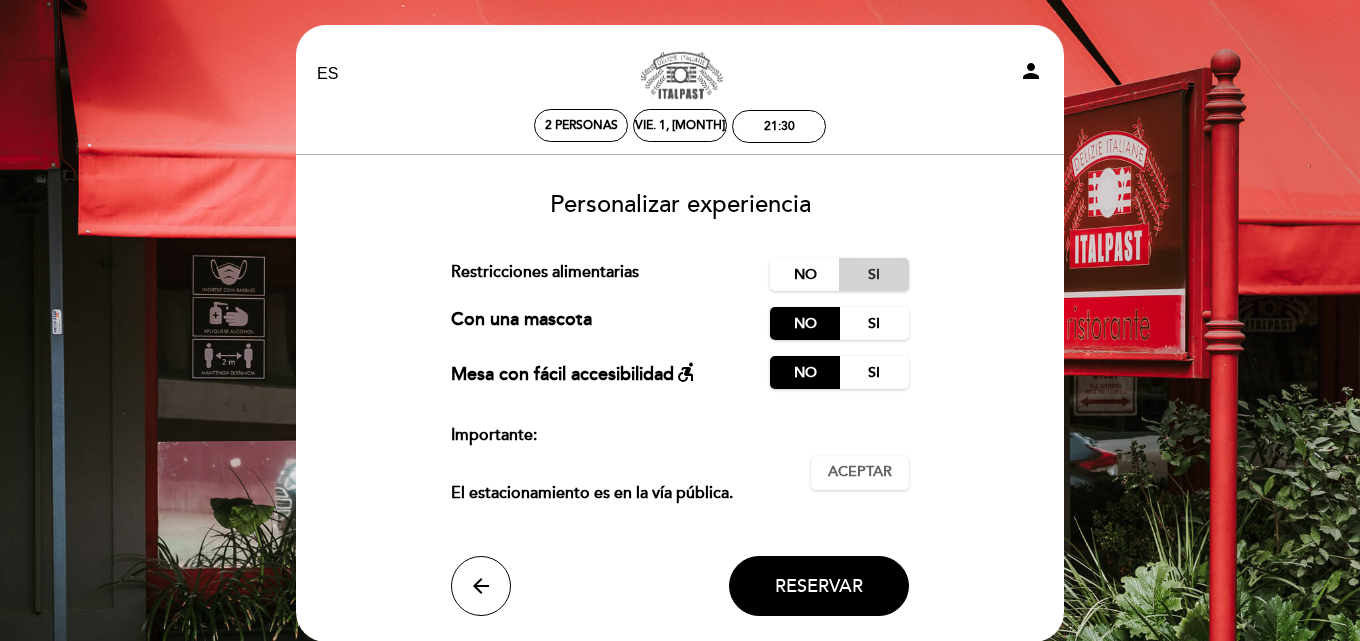 click on "Si" at bounding box center [874, 274] 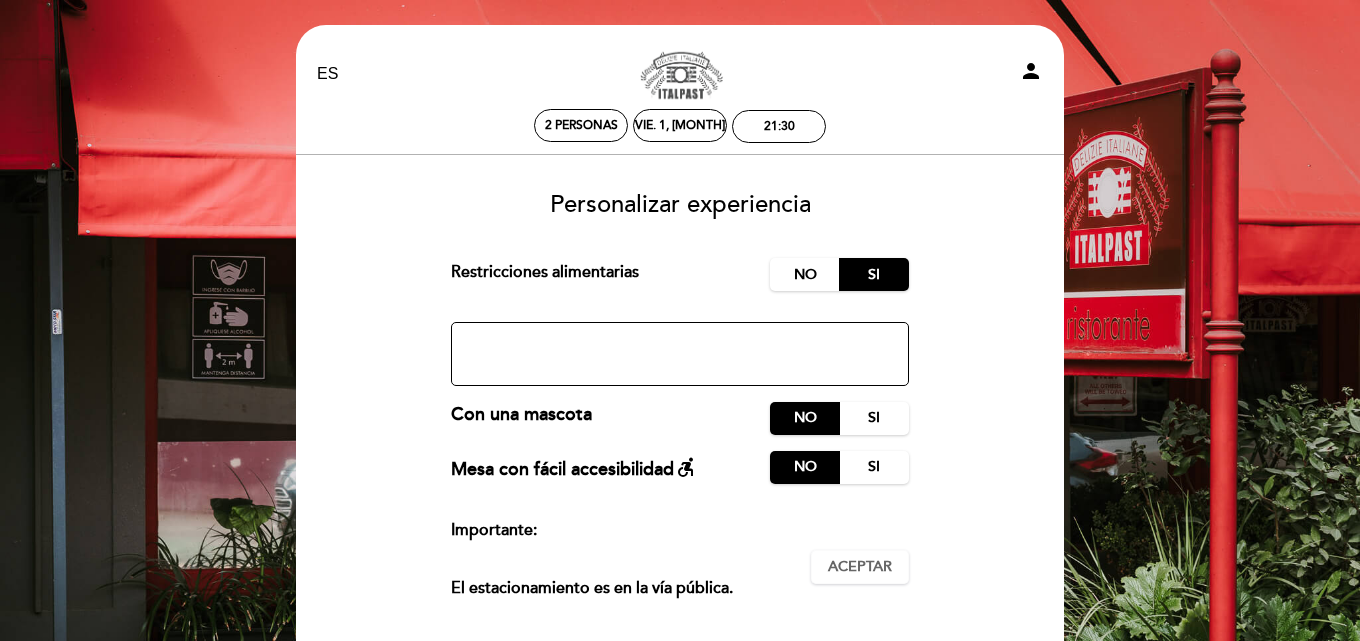 click on "Cargo por servicio :
0 % Nothing selected   0 % 15 % 18 % 20 %
Restricciones alimentarias
No
Si
Con una mascota
No
Si
No Si" at bounding box center (680, 484) 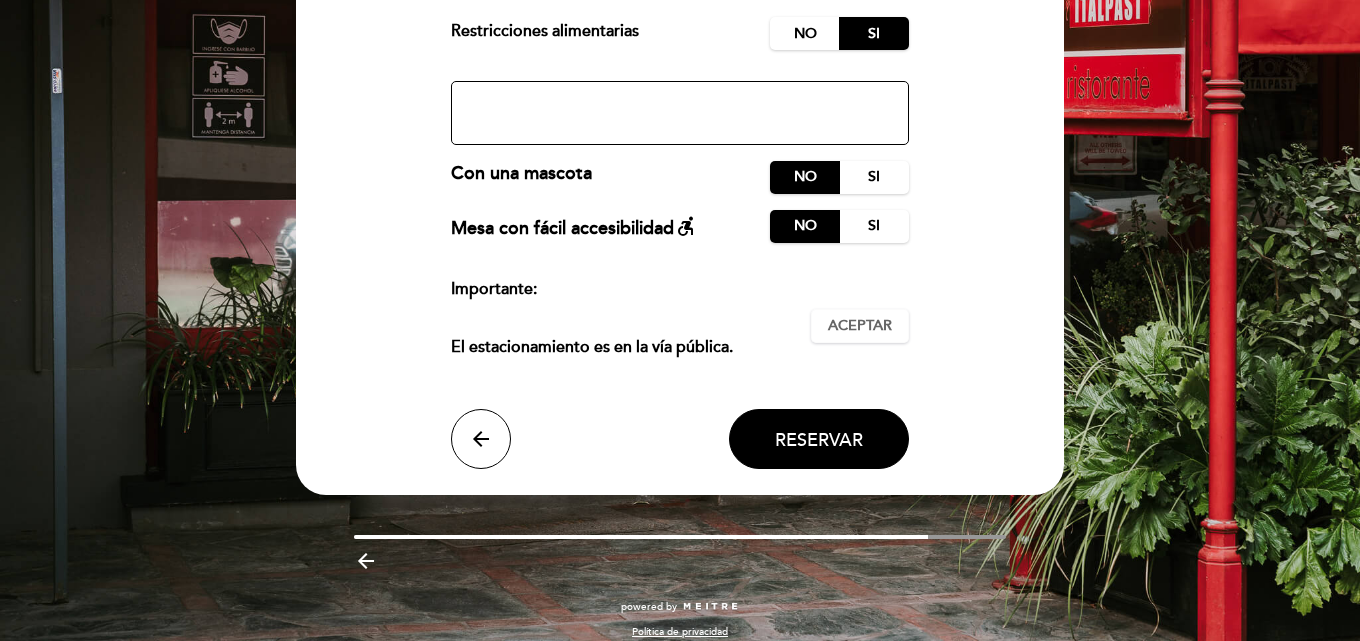 scroll, scrollTop: 259, scrollLeft: 0, axis: vertical 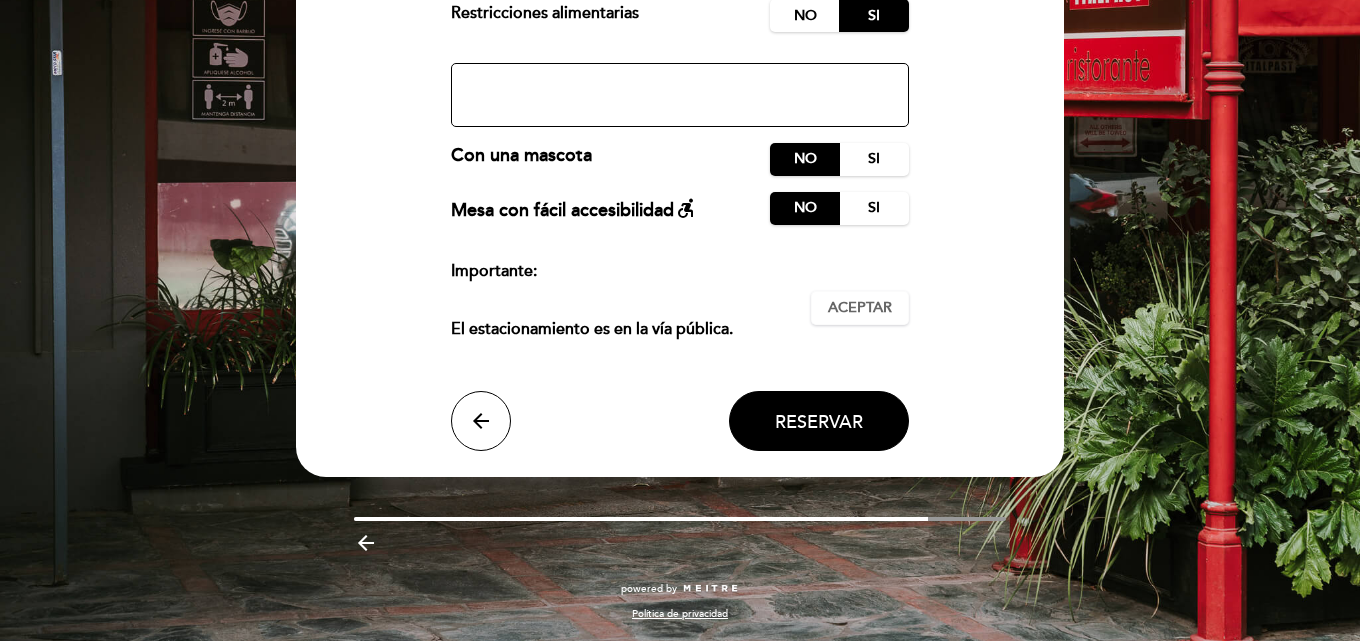 click at bounding box center [680, 87] 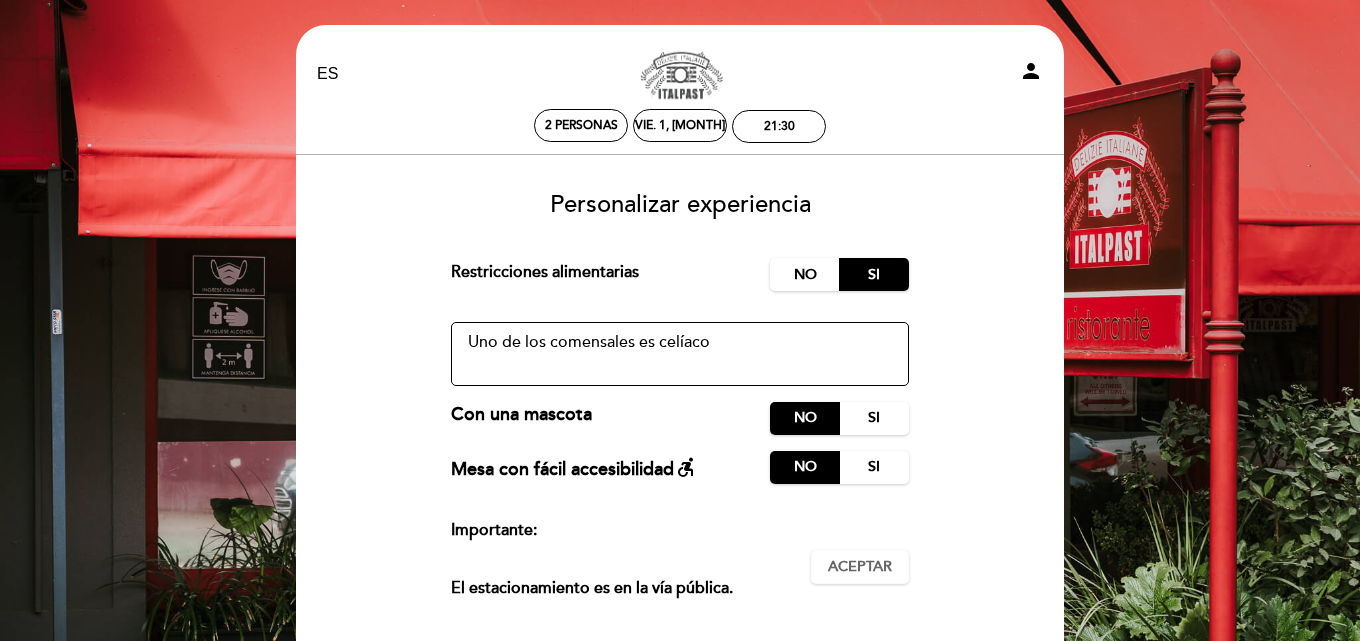 scroll, scrollTop: 100, scrollLeft: 0, axis: vertical 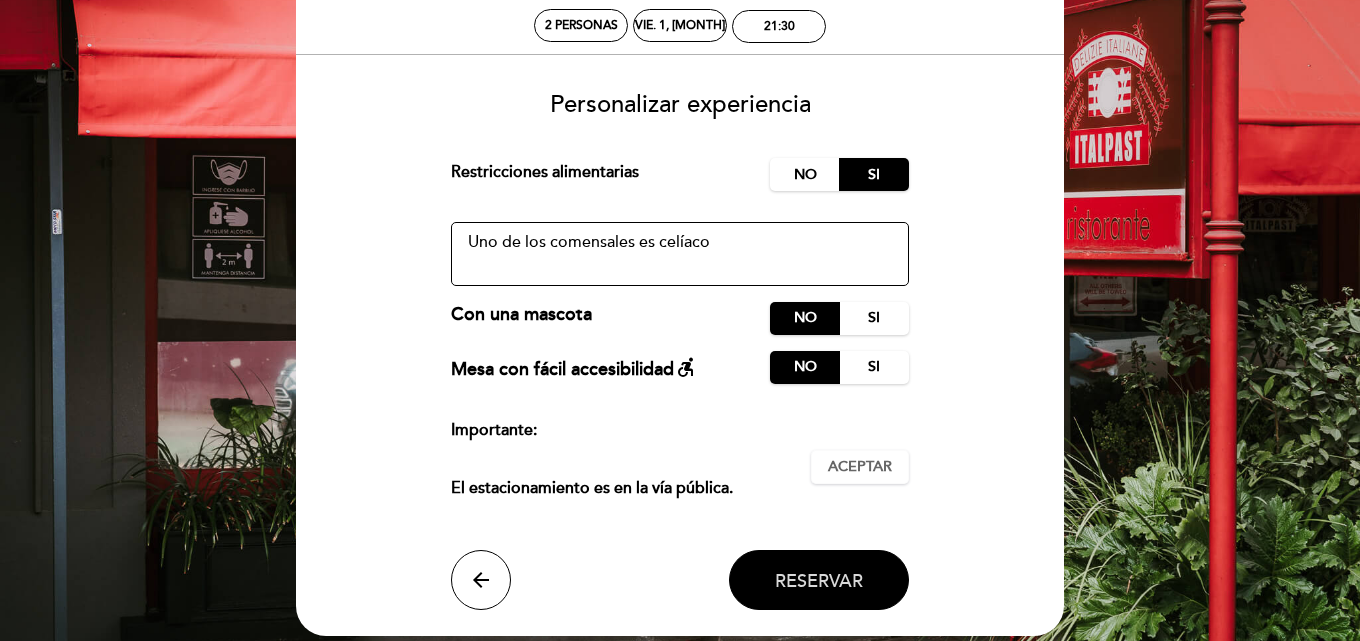 type on "Uno de los comensales es celíaco" 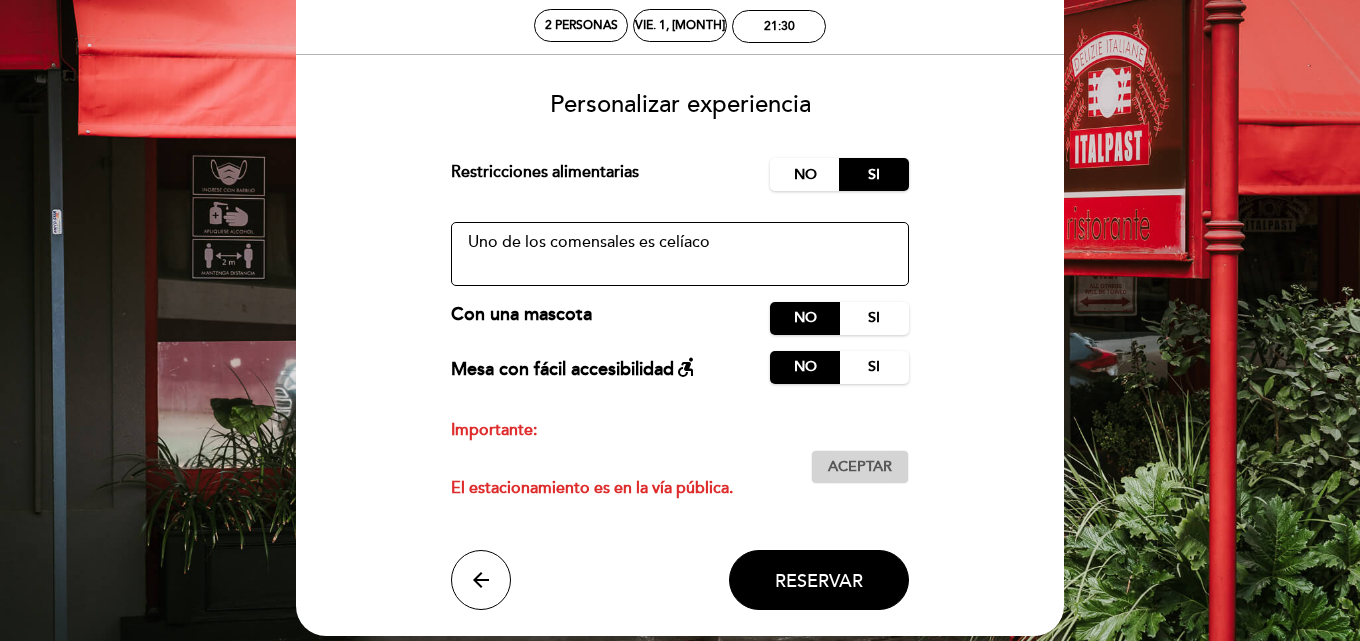 click on "Aceptar" at bounding box center [860, 467] 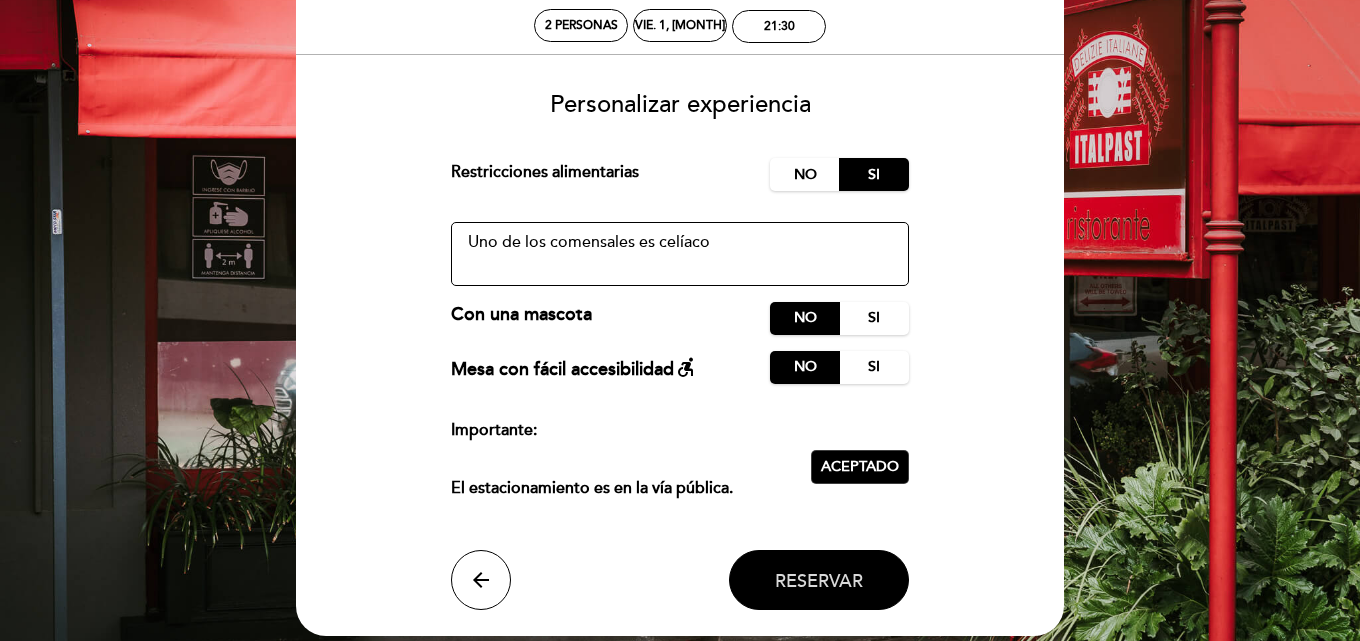 click on "Reservar" at bounding box center (819, 581) 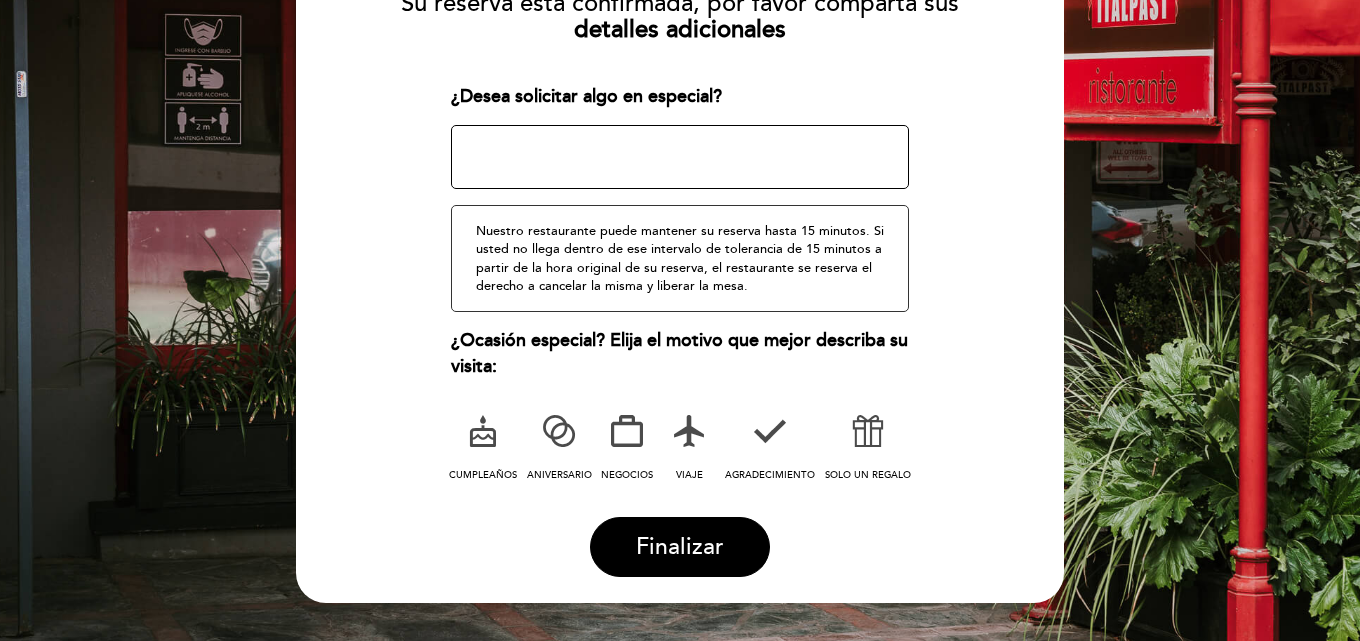 scroll, scrollTop: 317, scrollLeft: 0, axis: vertical 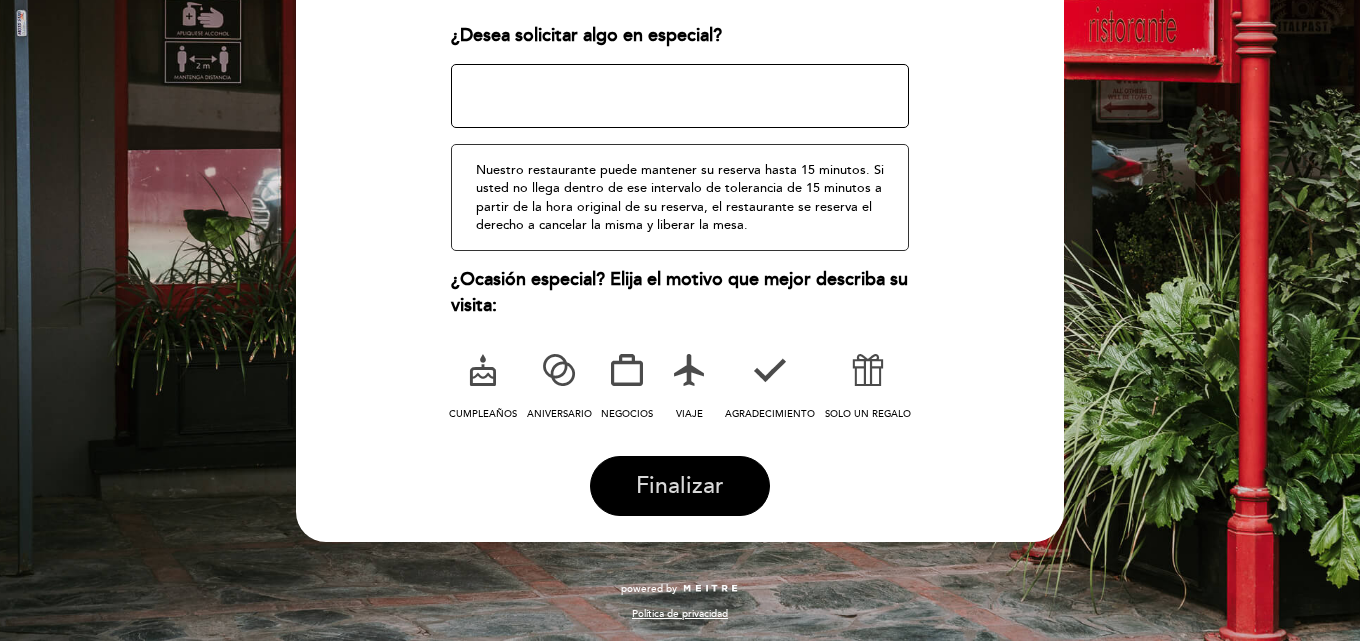 click on "Finalizar" at bounding box center (680, 486) 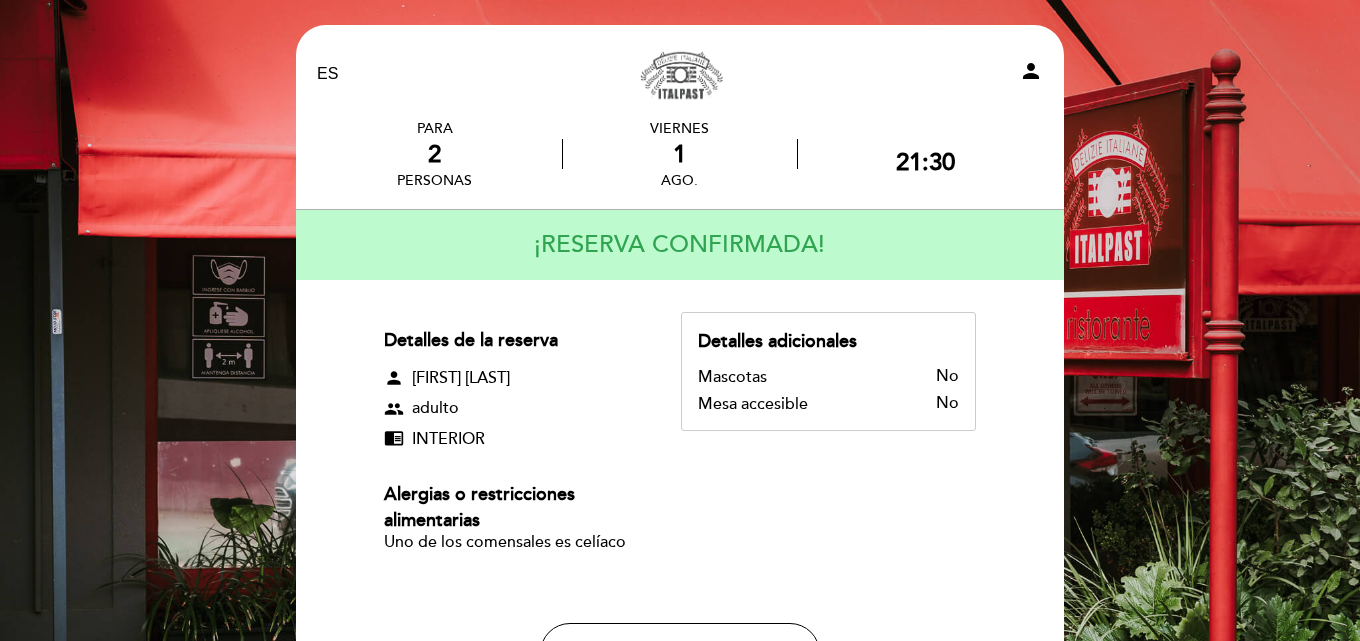 scroll, scrollTop: 100, scrollLeft: 0, axis: vertical 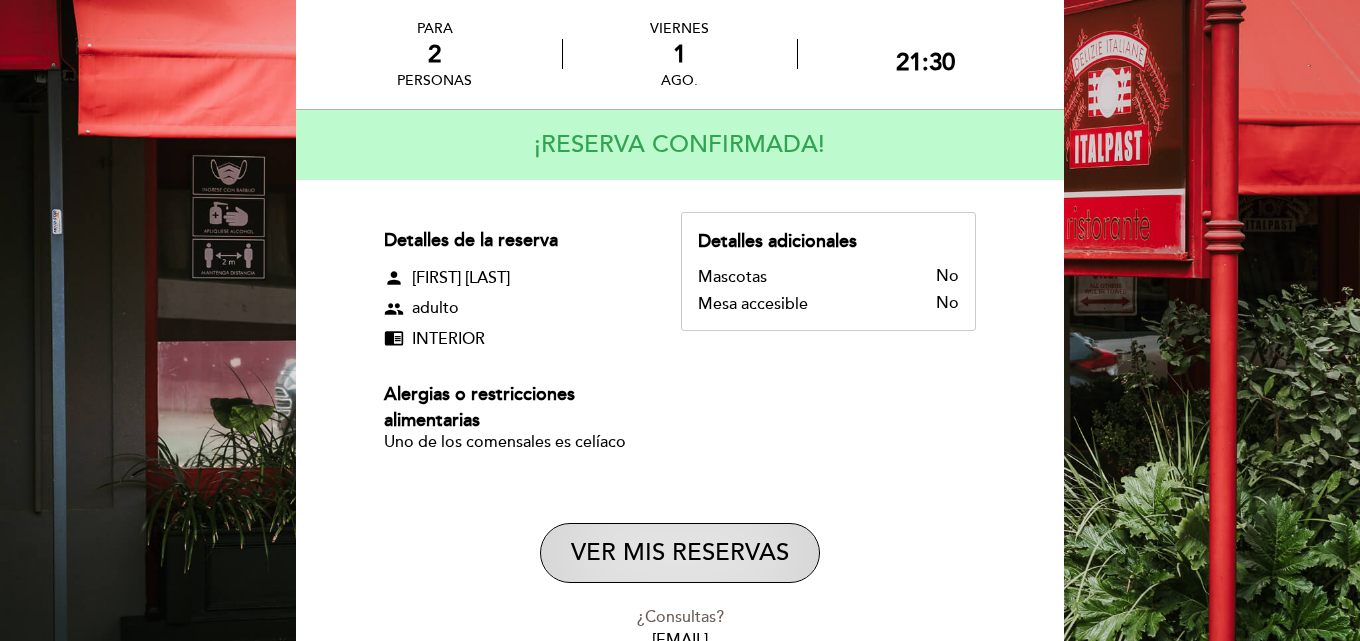 click on "VER MIS RESERVAS" at bounding box center [680, 553] 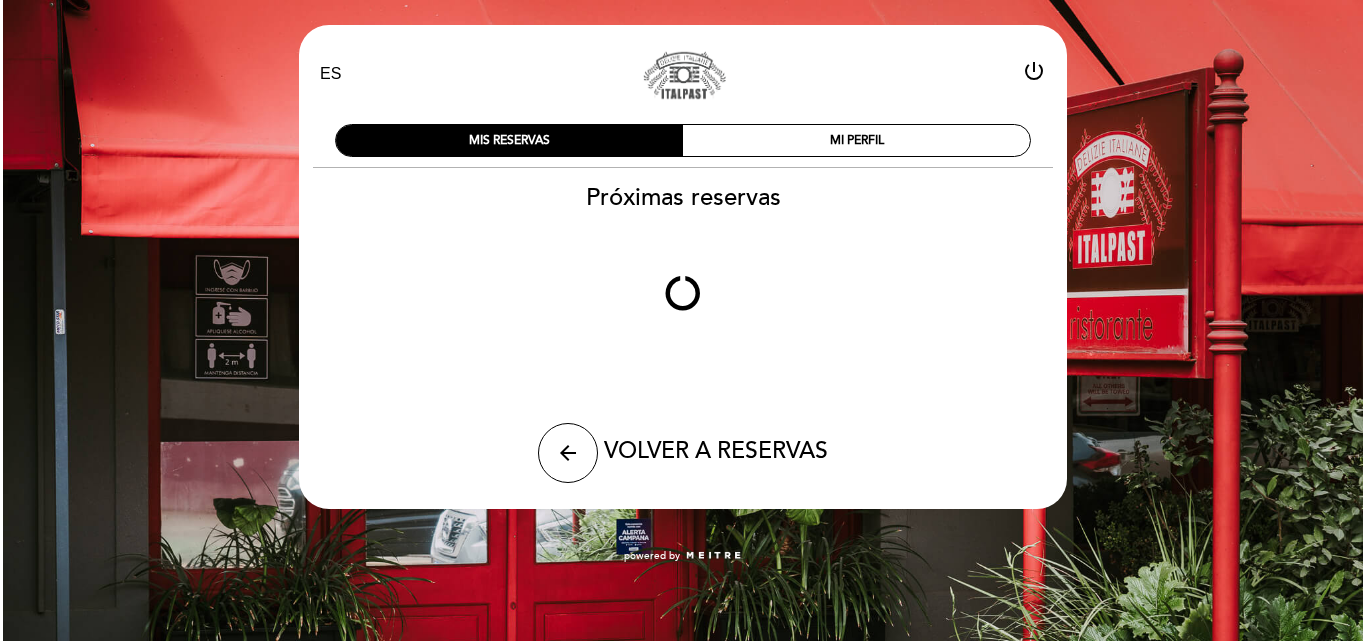 scroll, scrollTop: 0, scrollLeft: 0, axis: both 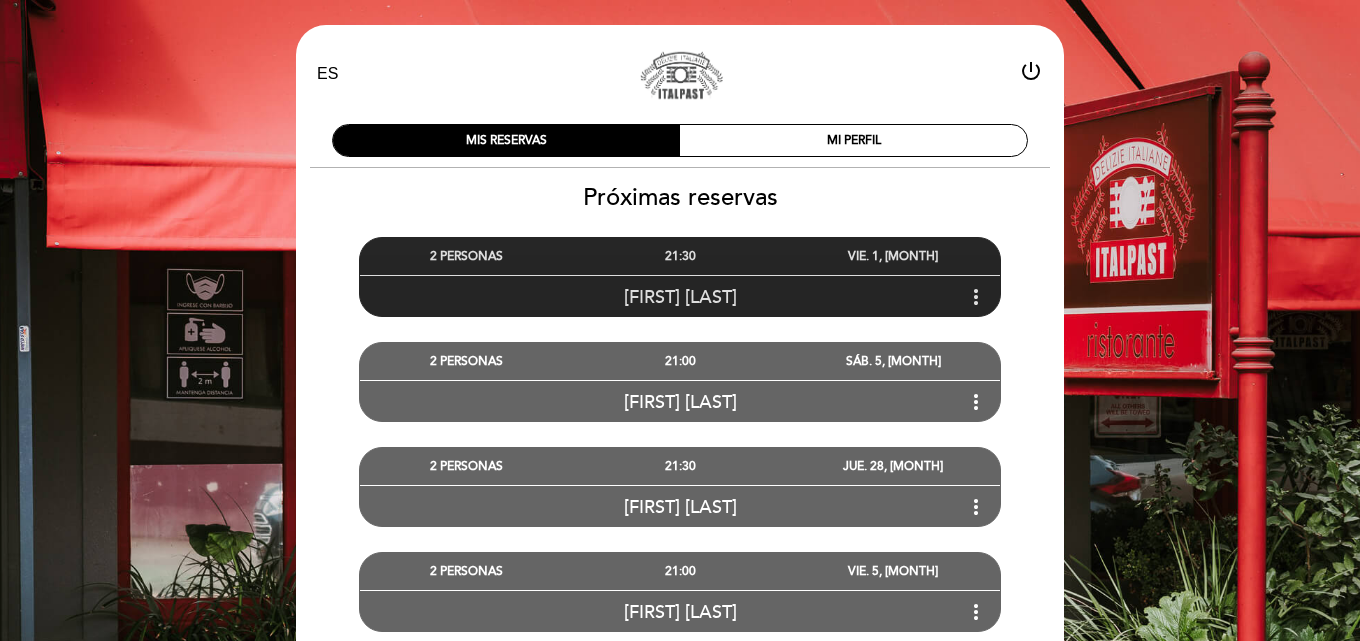 click on "more_vert" at bounding box center [976, 297] 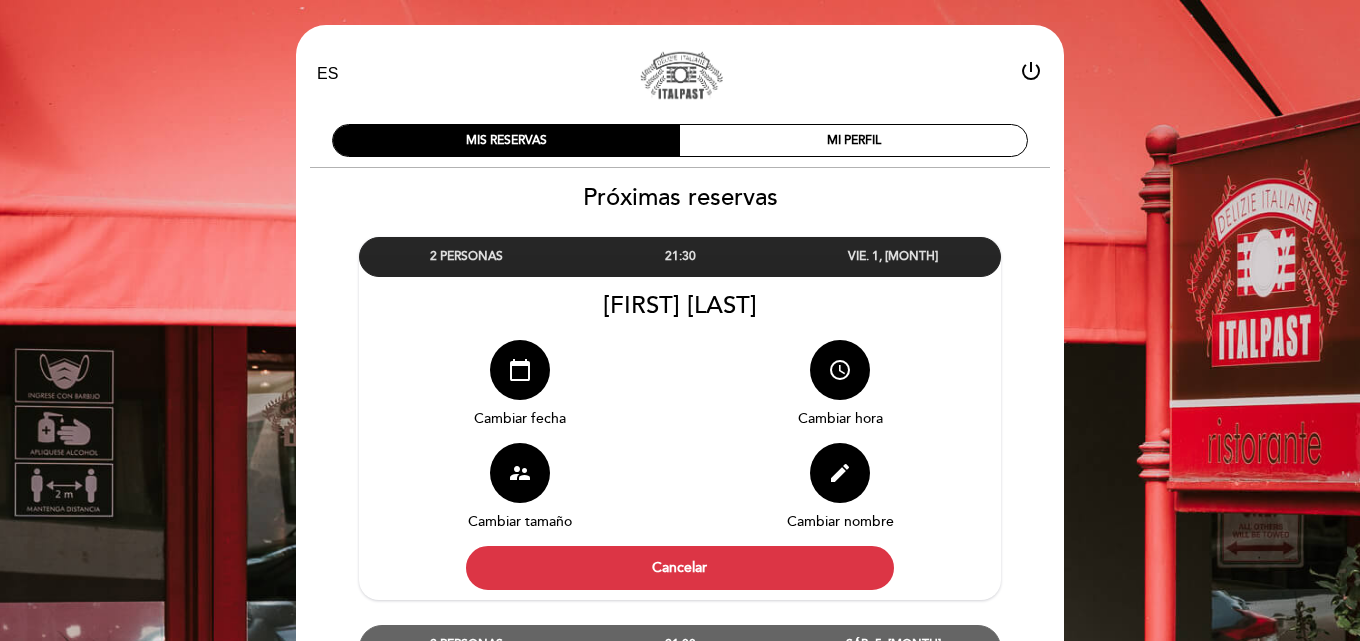 click on "supervisor_account
Cambiar tamaño" at bounding box center [519, 494] 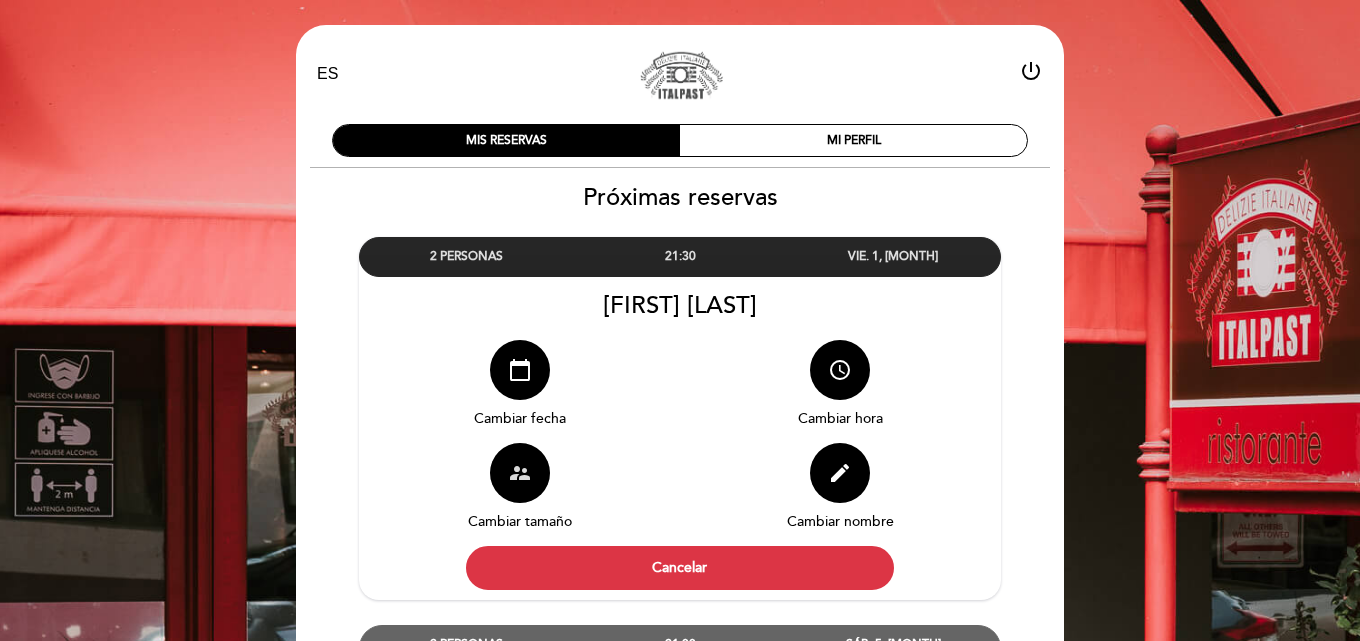 click on "supervisor_account" at bounding box center [520, 473] 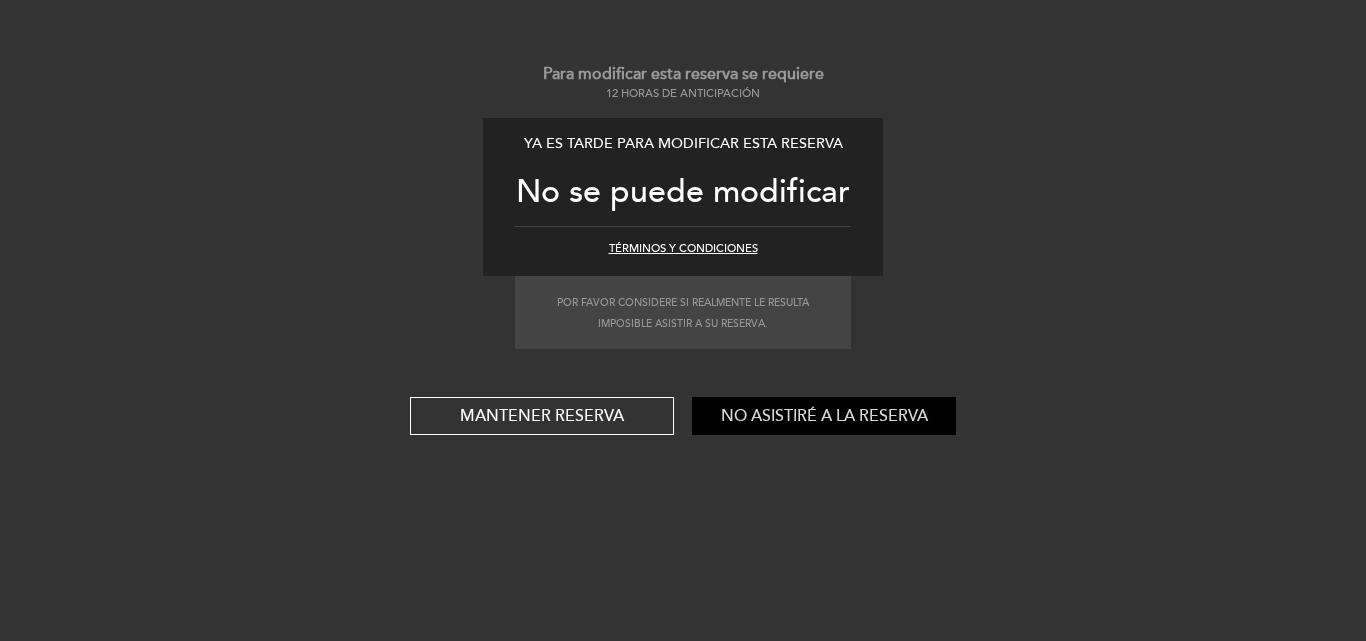 click on "No asistiré a la reserva" at bounding box center (824, 416) 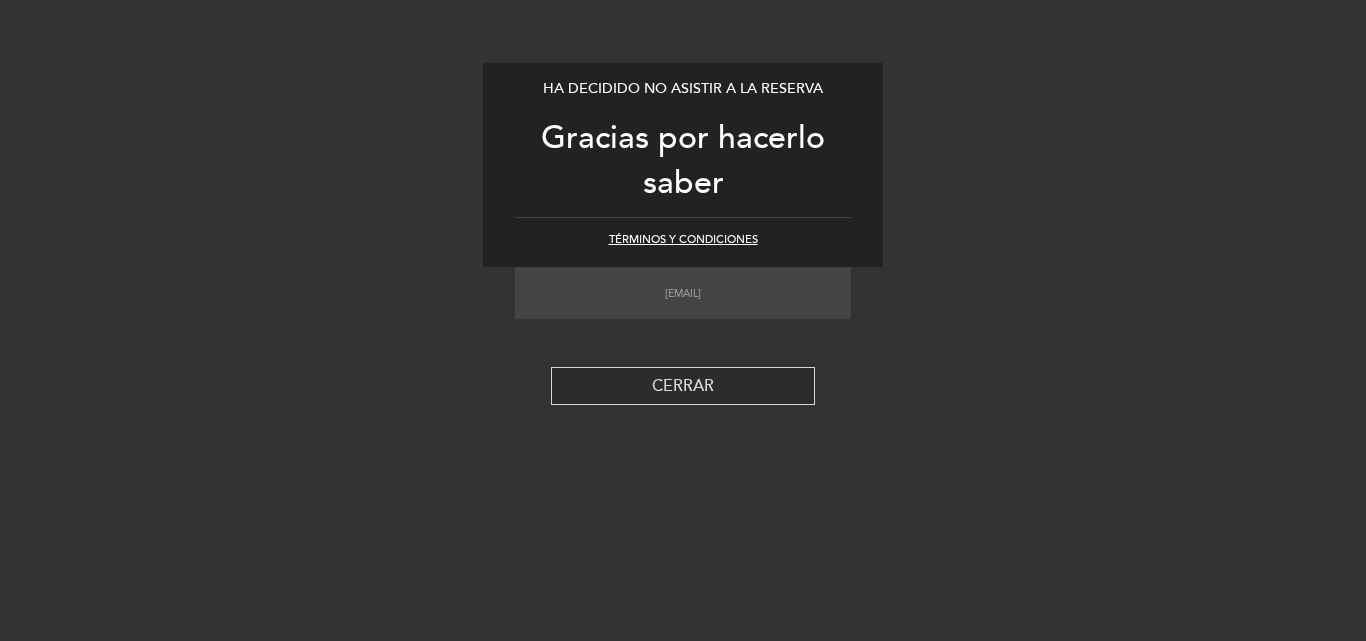 click on "CERRAR" at bounding box center (683, 386) 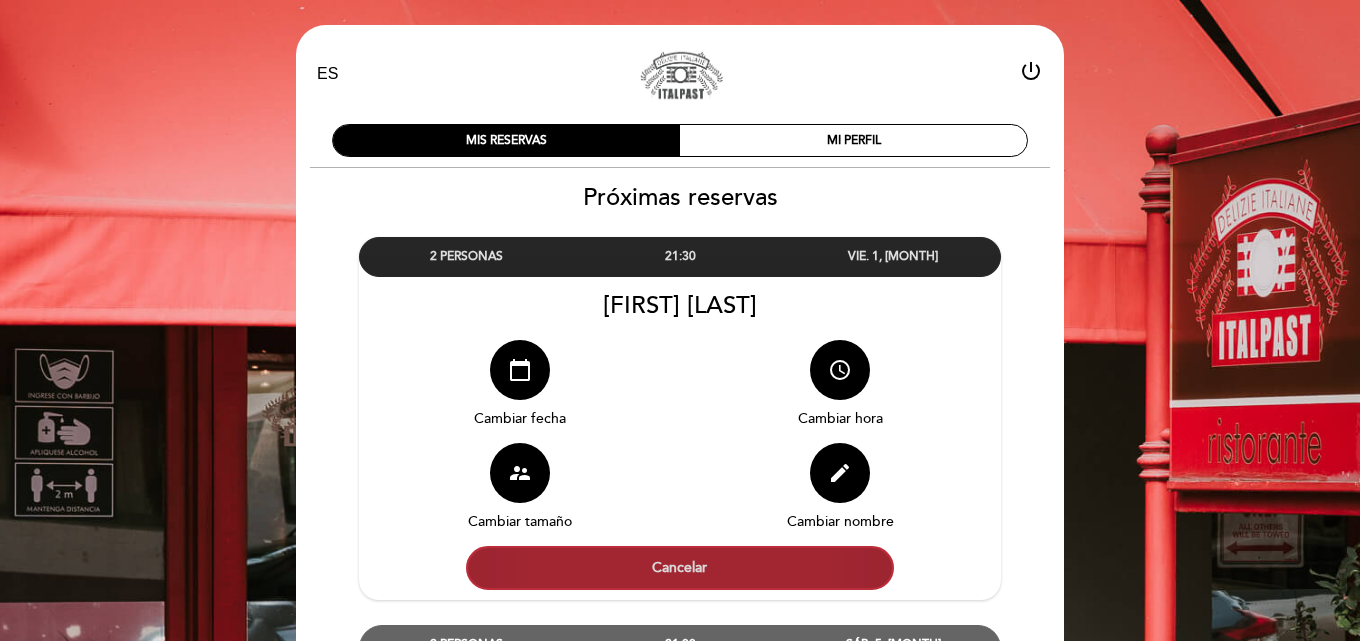 click on "Cancelar" at bounding box center (680, 568) 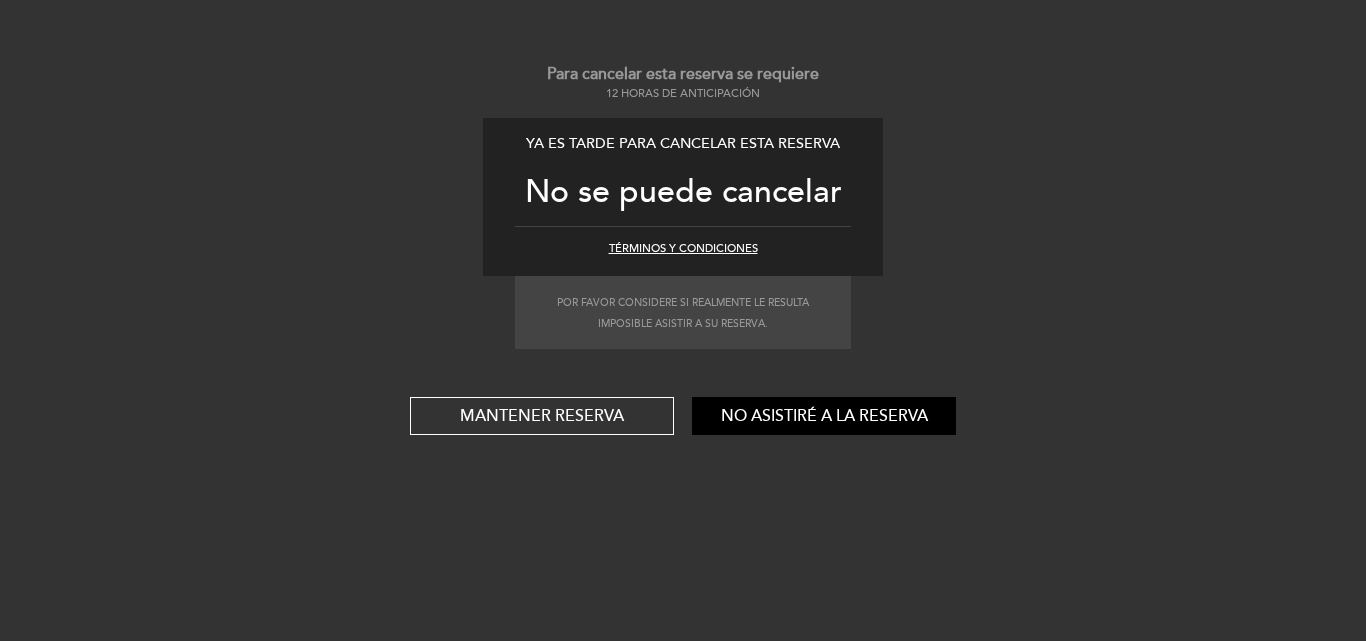 select on "es" 